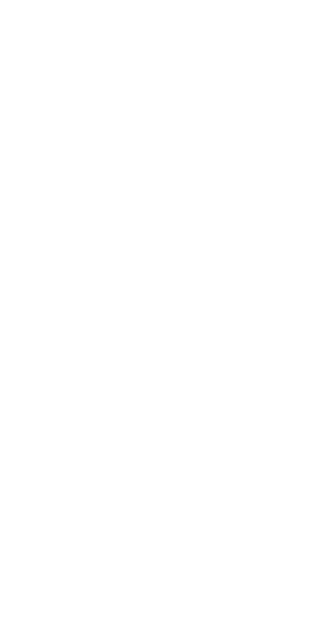 scroll, scrollTop: 0, scrollLeft: 0, axis: both 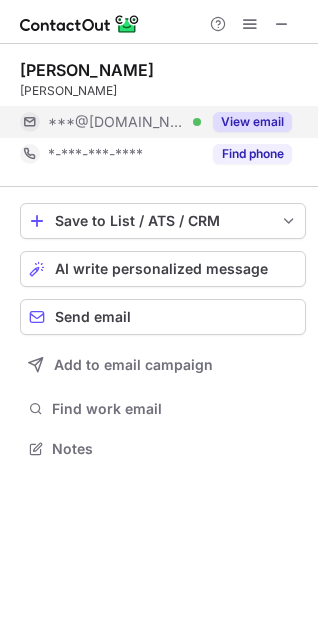 click on "View email" at bounding box center [252, 122] 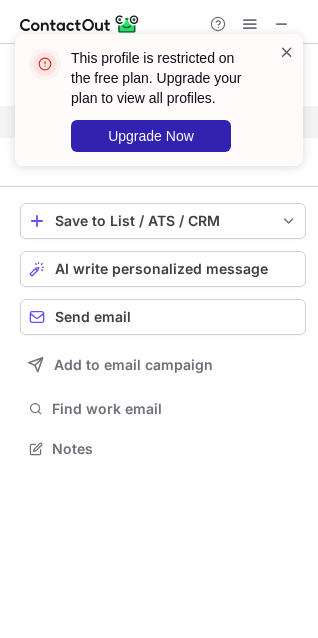 click at bounding box center [287, 52] 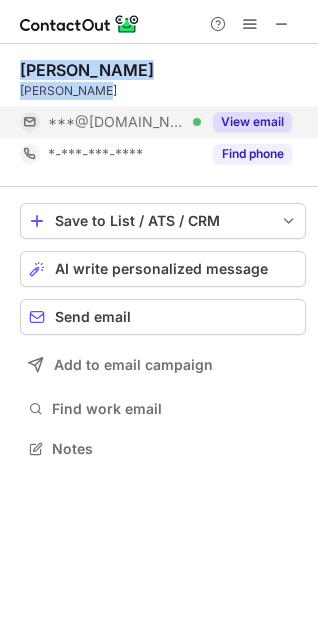 drag, startPoint x: 109, startPoint y: 91, endPoint x: 13, endPoint y: 75, distance: 97.3242 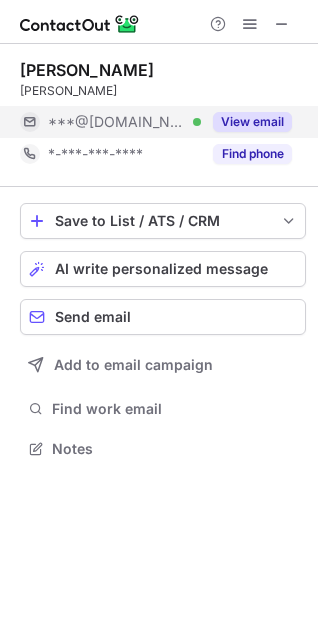 scroll, scrollTop: 440, scrollLeft: 318, axis: both 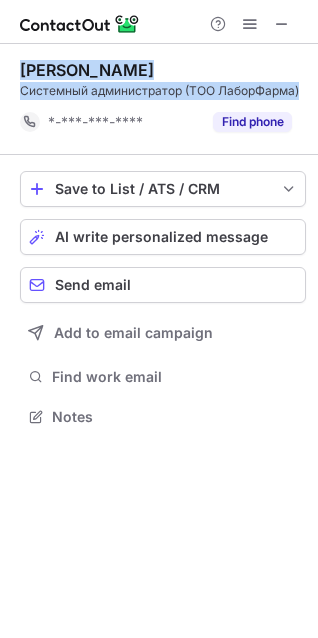 drag, startPoint x: 22, startPoint y: 69, endPoint x: 95, endPoint y: 247, distance: 192.38763 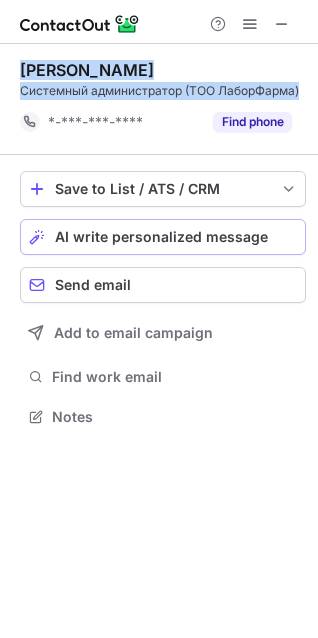 click on "Сергей Афанасьев Системный администратор (ТОО ЛаборФарма) *-***-***-**** Find phone Save to List / ATS / CRM List Select Lever Connect Greenhouse Connect Salesforce Connect Hubspot Connect Bullhorn Connect Zapier (100+ Applications) Connect Request a new integration AI write personalized message Send email Add to email campaign Find work email Notes" at bounding box center [159, 245] 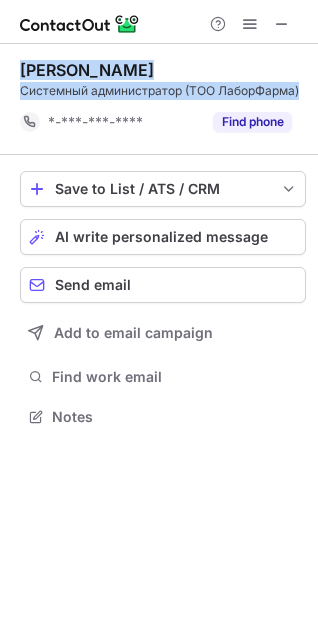 copy on "Сергей Афанасьев Системный администратор (ТОО ЛаборФарма)" 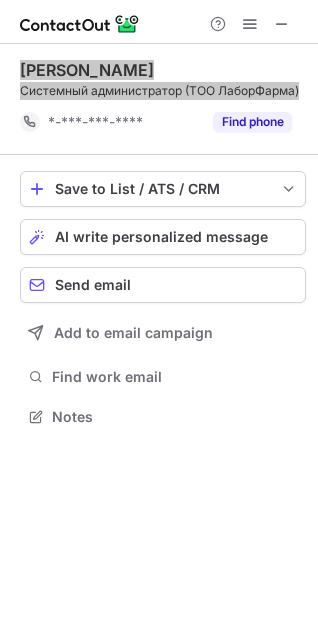 scroll, scrollTop: 440, scrollLeft: 318, axis: both 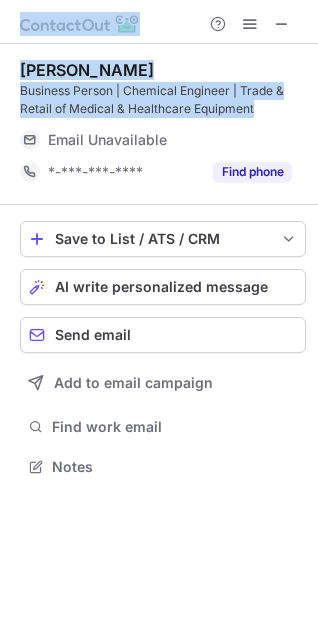 drag, startPoint x: 262, startPoint y: 108, endPoint x: -21, endPoint y: 64, distance: 286.40005 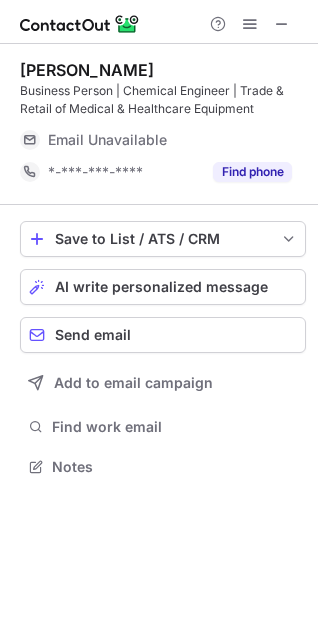 click on "Babar Ali Business Person | Chemical Engineer | Trade & Retail of Medical & Healthcare Equipment Email Unavailable Email address *-***-***-**** Find phone" at bounding box center [163, 124] 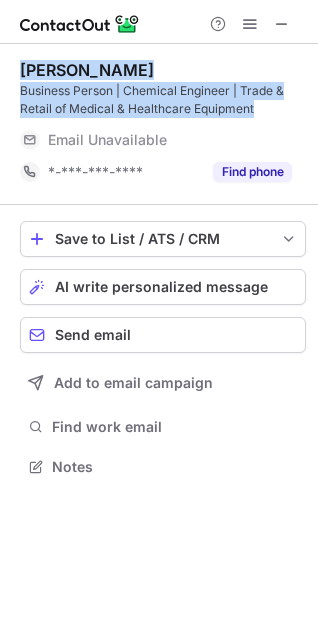 drag, startPoint x: 264, startPoint y: 110, endPoint x: 27, endPoint y: 75, distance: 239.57045 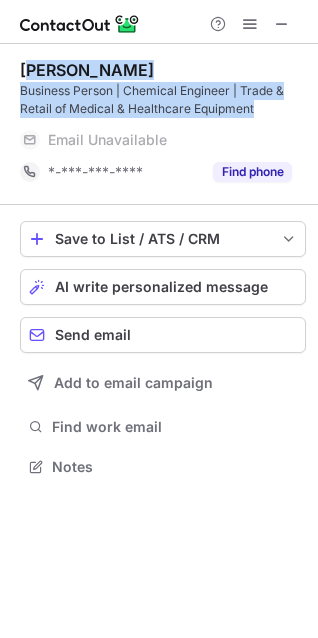 copy on "abar Ali Business Person | Chemical Engineer | Trade & Retail of Medical & Healthcare Equipment" 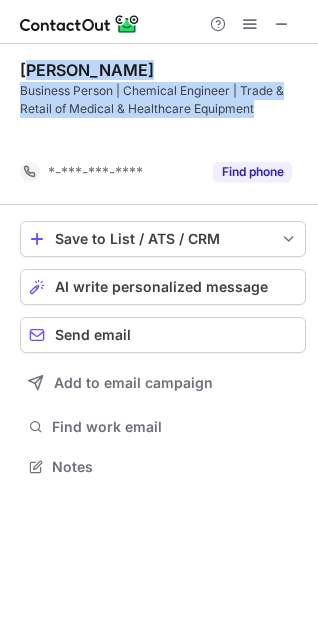 click on "Business Person | Chemical Engineer | Trade & Retail of Medical & Healthcare Equipment" at bounding box center (163, 100) 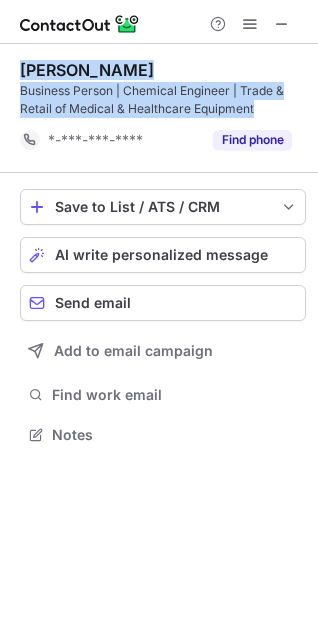 drag, startPoint x: 274, startPoint y: 108, endPoint x: 10, endPoint y: 55, distance: 269.26752 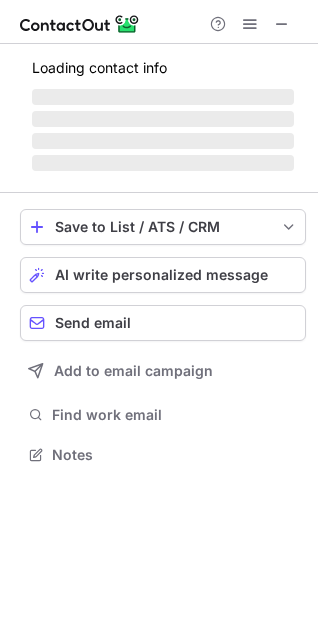 scroll, scrollTop: 9, scrollLeft: 10, axis: both 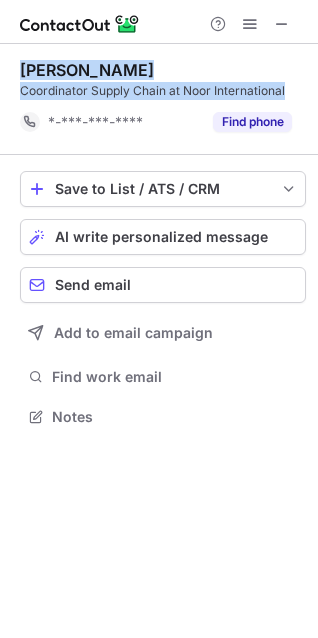 drag, startPoint x: 305, startPoint y: 87, endPoint x: 15, endPoint y: 62, distance: 291.0756 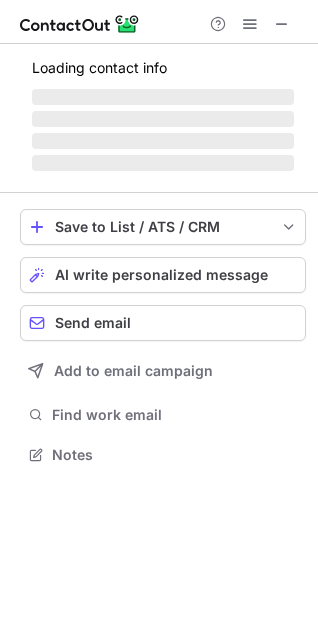 scroll, scrollTop: 9, scrollLeft: 10, axis: both 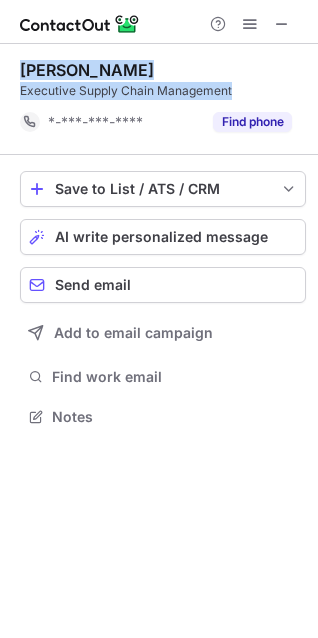 drag, startPoint x: 254, startPoint y: 85, endPoint x: 1, endPoint y: 78, distance: 253.09682 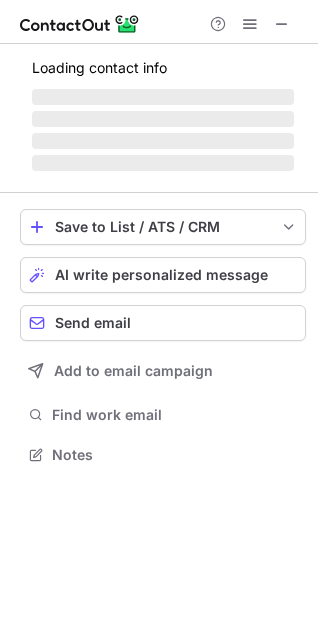 scroll, scrollTop: 440, scrollLeft: 318, axis: both 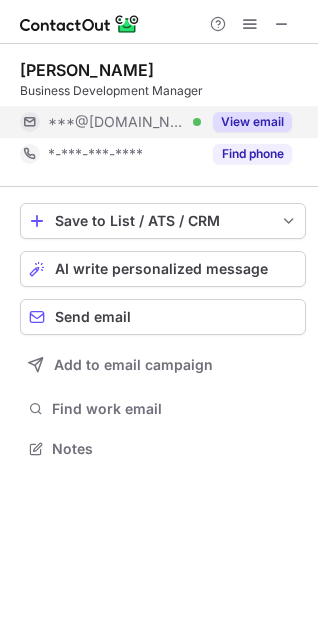 click on "View email" at bounding box center [252, 122] 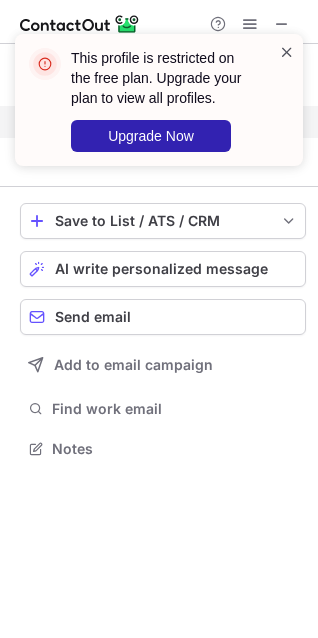 click at bounding box center (287, 52) 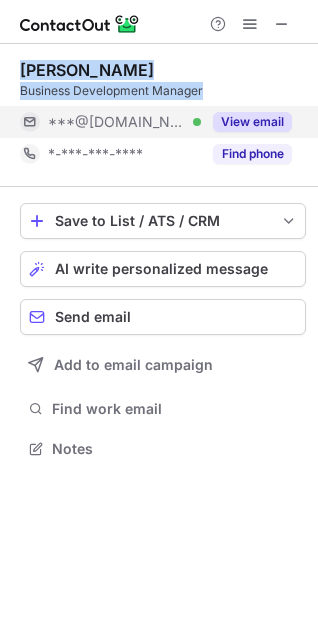 drag, startPoint x: 147, startPoint y: 80, endPoint x: 20, endPoint y: 68, distance: 127.56567 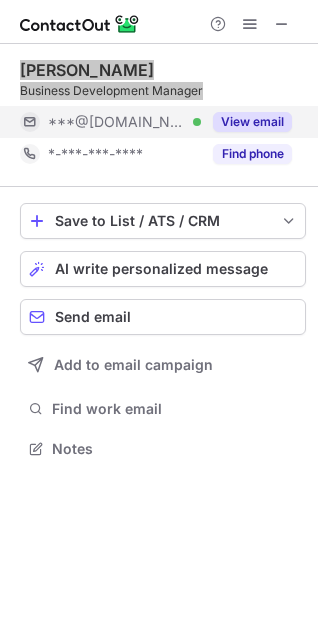 scroll, scrollTop: 440, scrollLeft: 318, axis: both 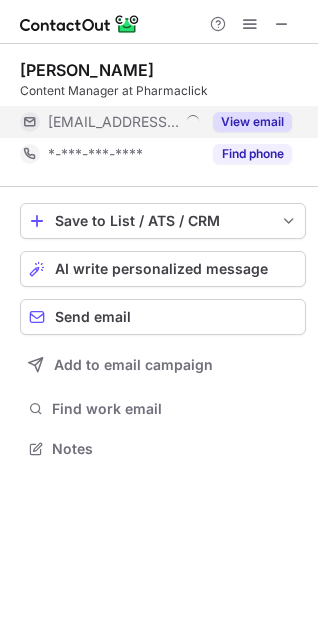 drag, startPoint x: 265, startPoint y: 116, endPoint x: 262, endPoint y: 135, distance: 19.235384 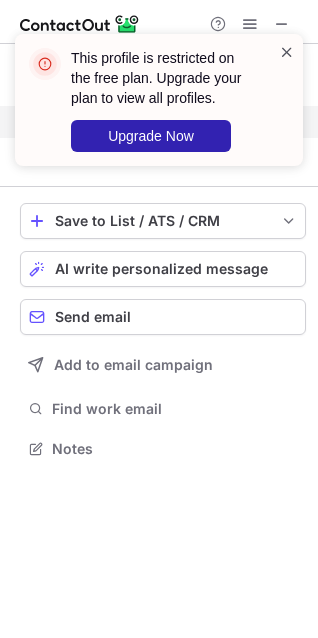 drag, startPoint x: 287, startPoint y: 48, endPoint x: 281, endPoint y: 76, distance: 28.635643 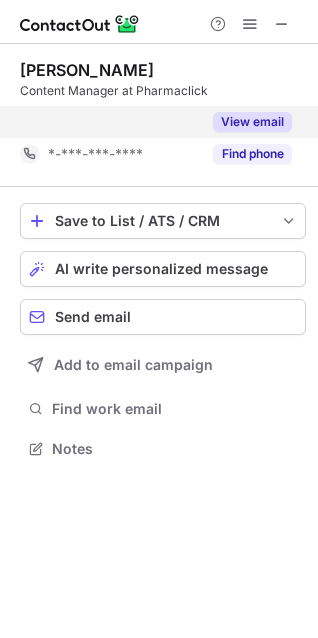 scroll, scrollTop: 402, scrollLeft: 318, axis: both 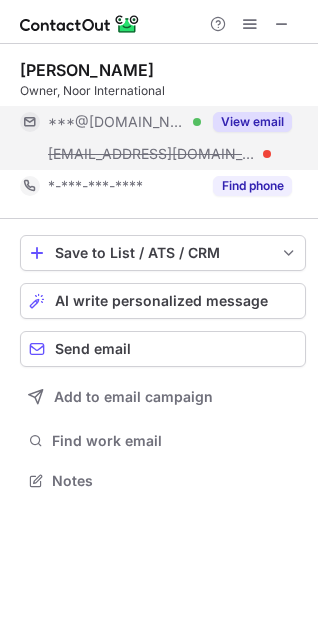 click on "View email" at bounding box center (252, 122) 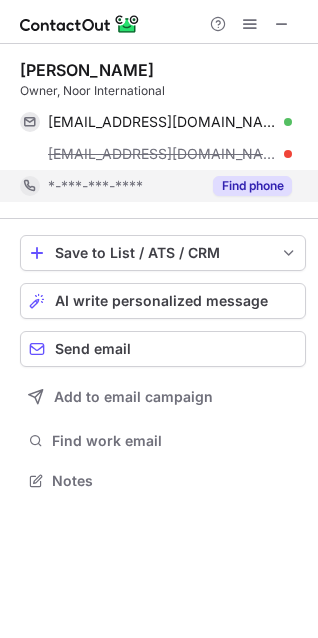 click on "Find phone" at bounding box center (252, 186) 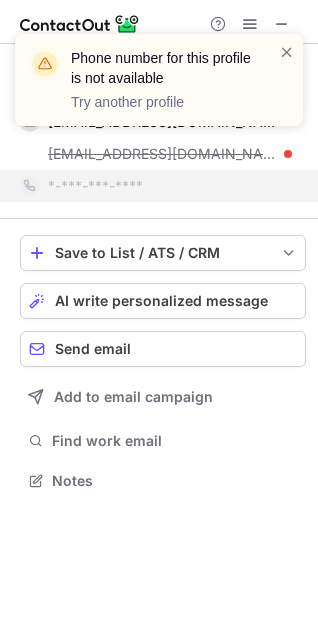 drag, startPoint x: 289, startPoint y: 46, endPoint x: 265, endPoint y: 75, distance: 37.64306 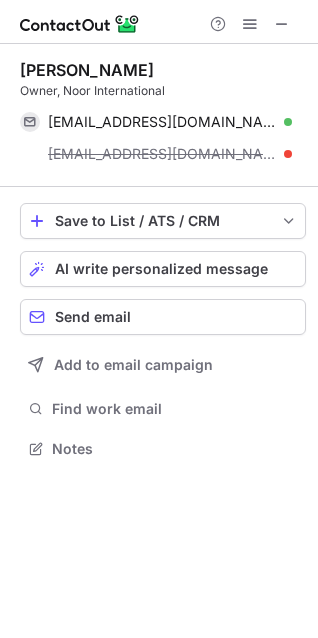 scroll, scrollTop: 434, scrollLeft: 318, axis: both 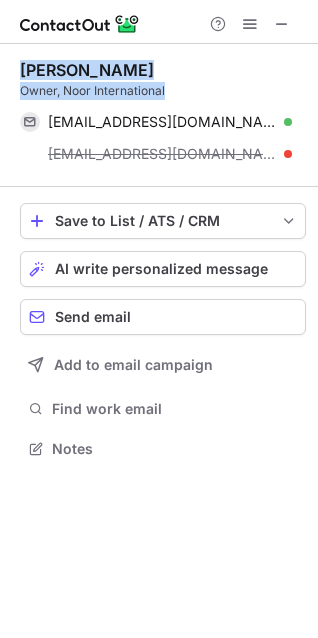 drag, startPoint x: 195, startPoint y: 83, endPoint x: 13, endPoint y: 66, distance: 182.79224 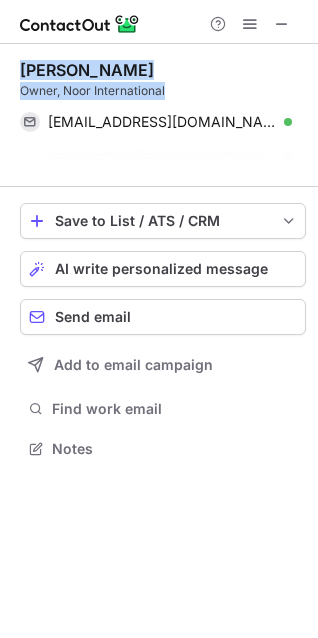scroll, scrollTop: 402, scrollLeft: 318, axis: both 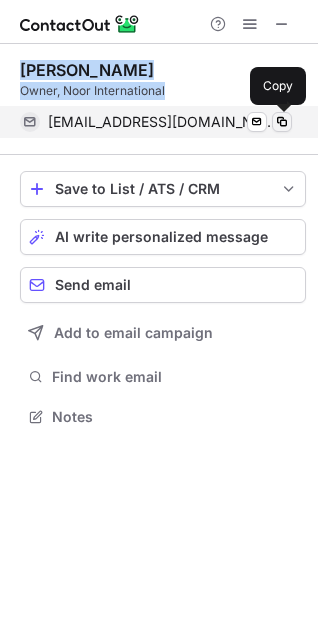 click at bounding box center [282, 122] 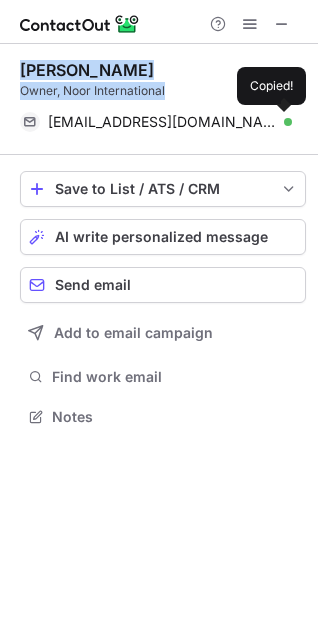 type 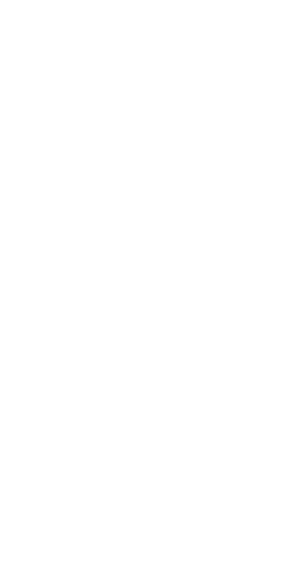 scroll, scrollTop: 0, scrollLeft: 0, axis: both 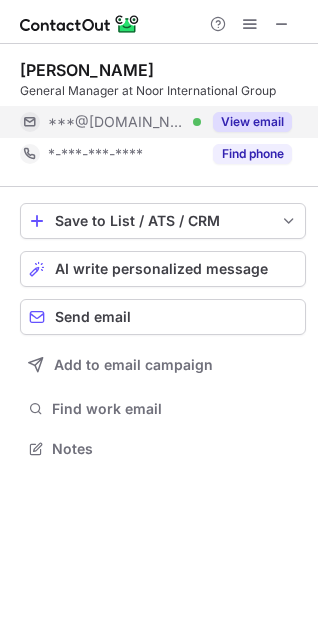 click on "View email" at bounding box center [252, 122] 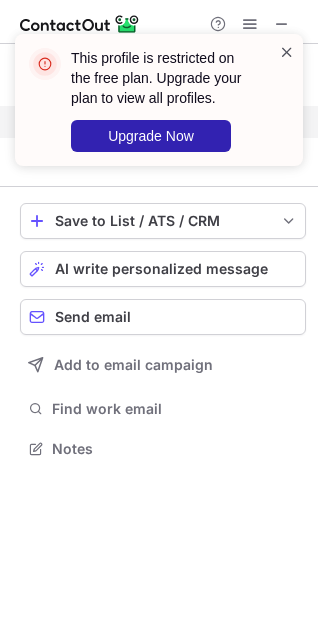 click at bounding box center (287, 52) 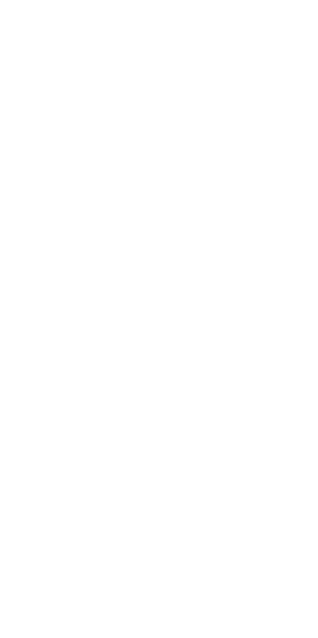 scroll, scrollTop: 0, scrollLeft: 0, axis: both 